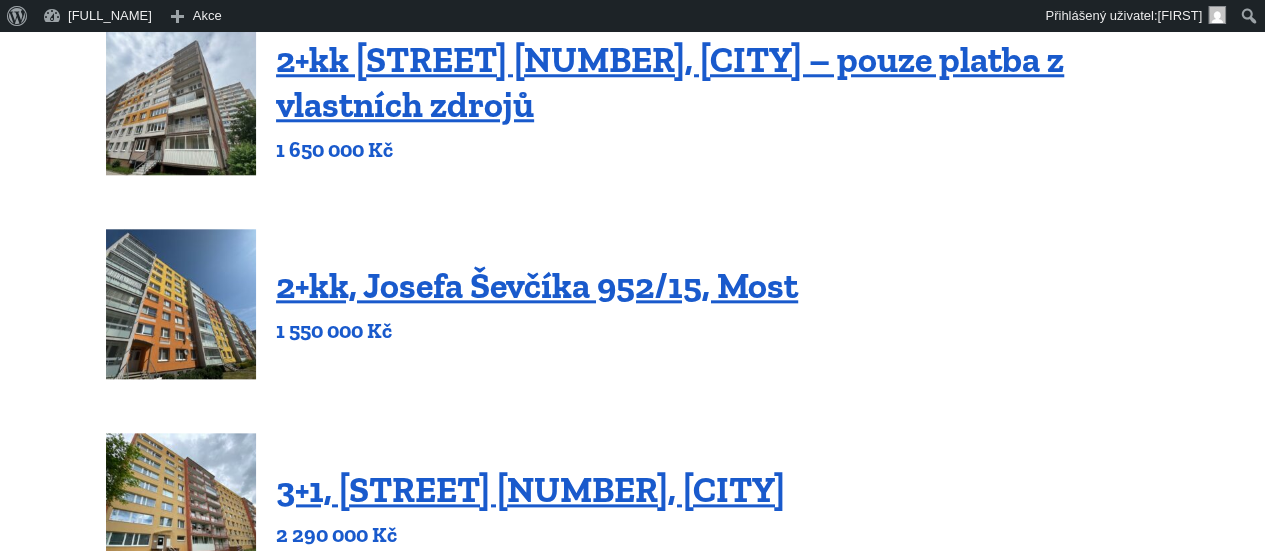 scroll, scrollTop: 1000, scrollLeft: 0, axis: vertical 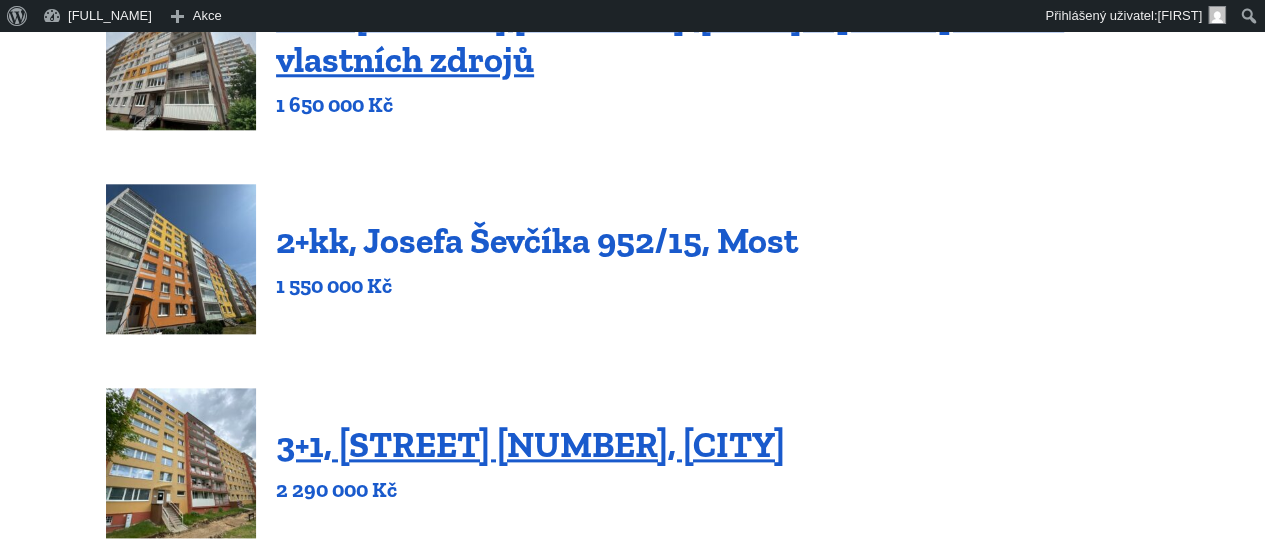 click on "2+kk, Josefa Ševčíka 952/15, Most" at bounding box center [537, 240] 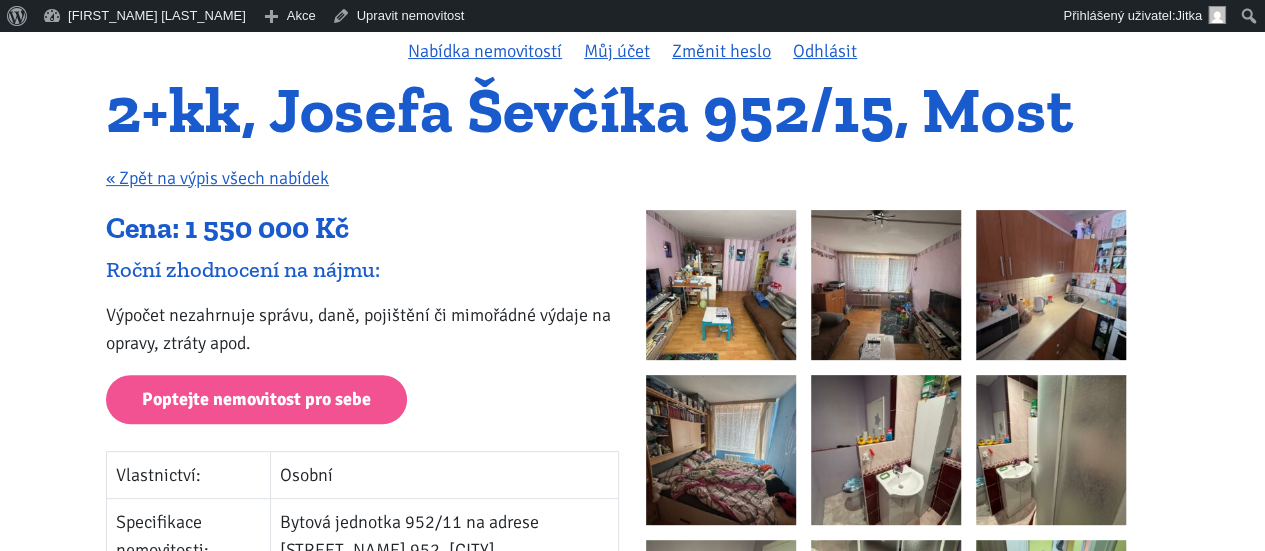 scroll, scrollTop: 0, scrollLeft: 0, axis: both 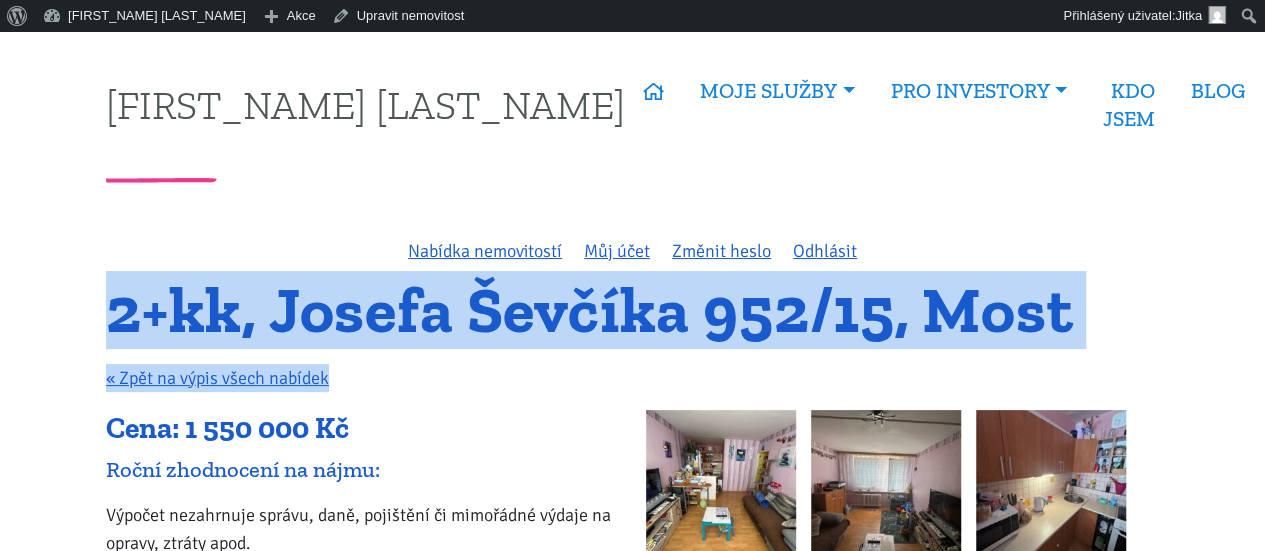 drag, startPoint x: 120, startPoint y: 286, endPoint x: 1014, endPoint y: 322, distance: 894.72455 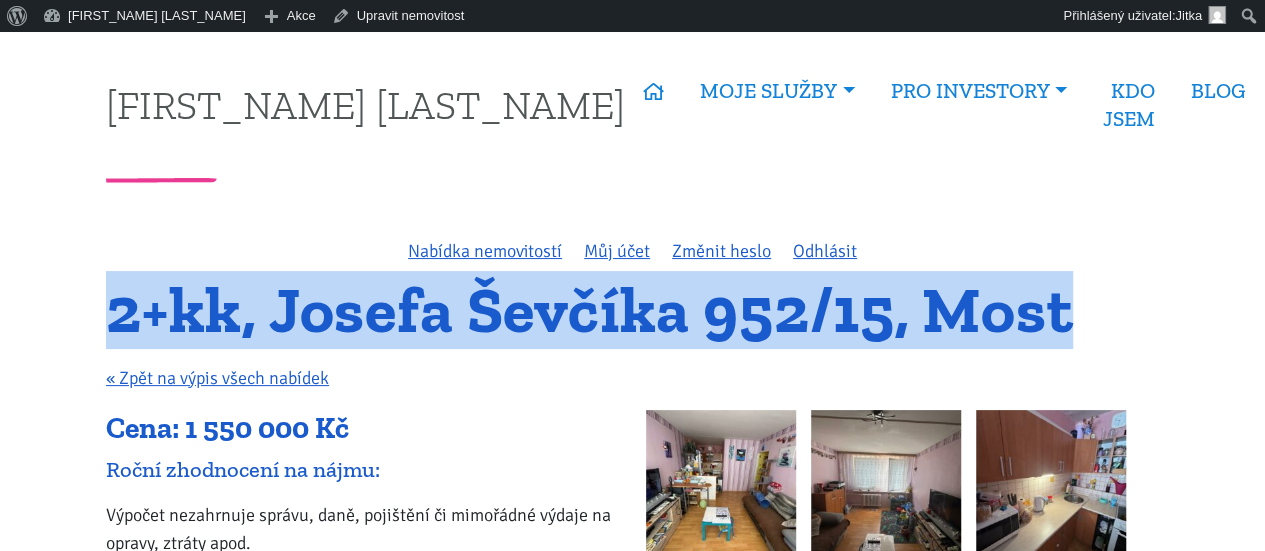 drag, startPoint x: 119, startPoint y: 293, endPoint x: 1080, endPoint y: 293, distance: 961 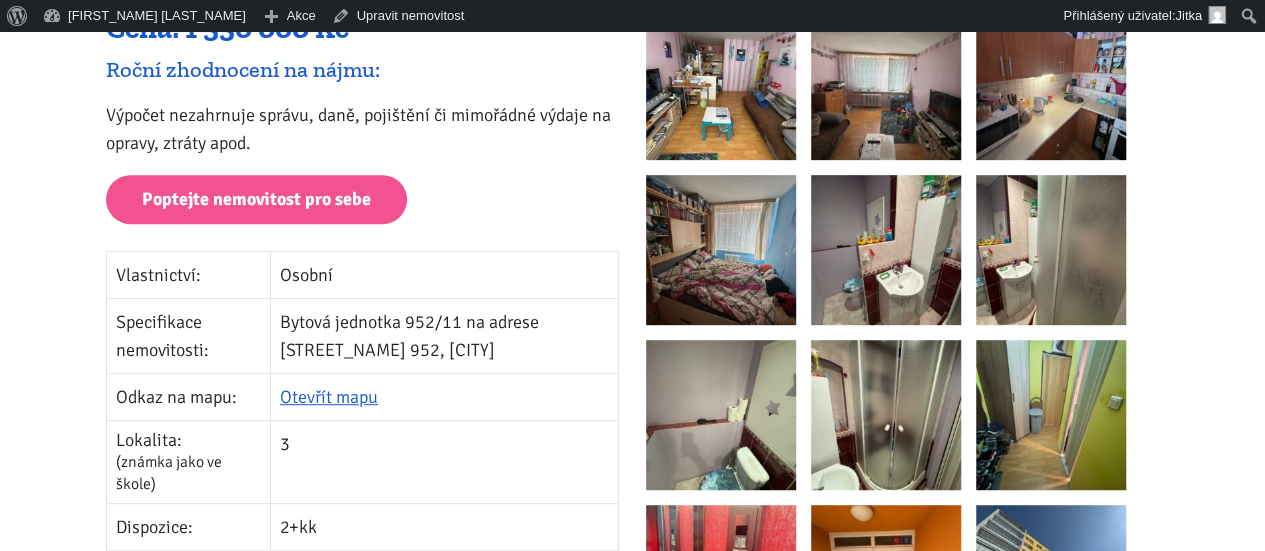 scroll, scrollTop: 300, scrollLeft: 0, axis: vertical 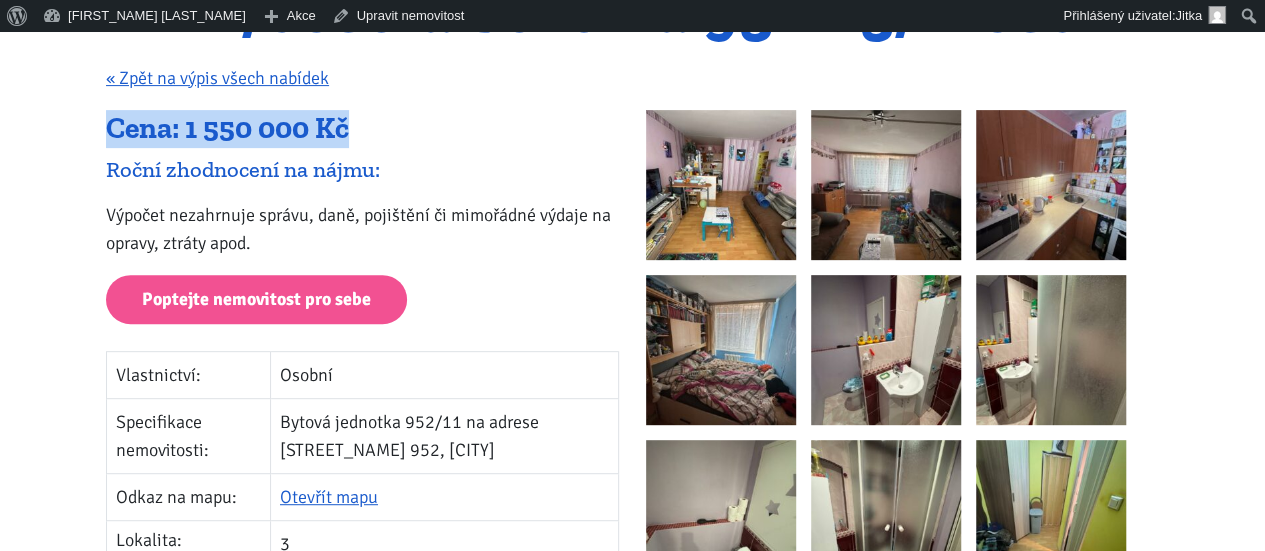 drag, startPoint x: 108, startPoint y: 100, endPoint x: 354, endPoint y: 107, distance: 246.09958 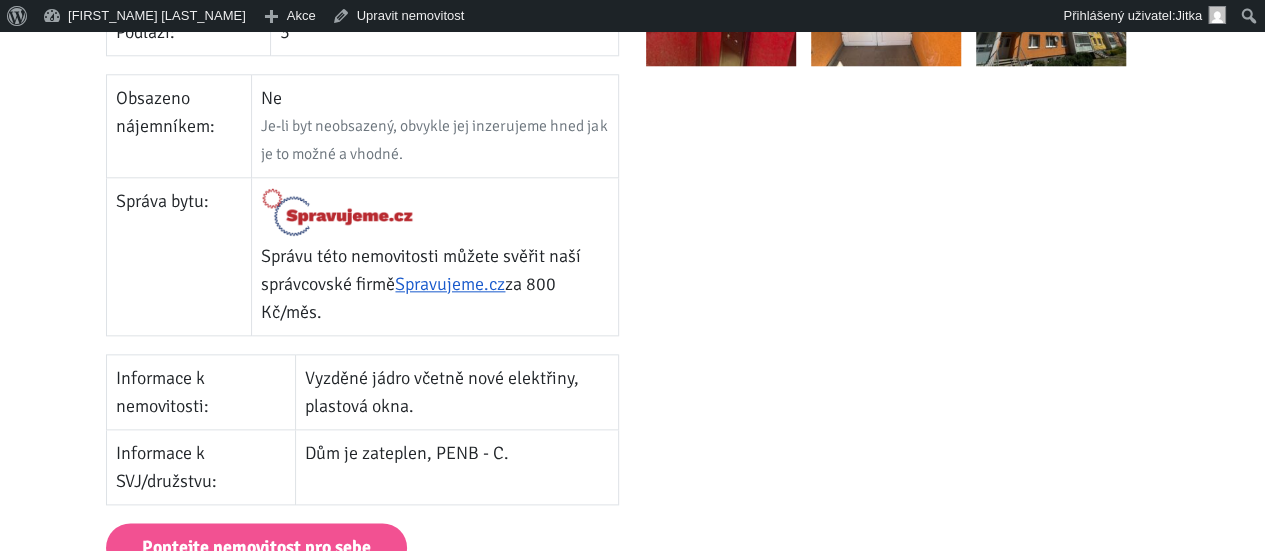 scroll, scrollTop: 1000, scrollLeft: 0, axis: vertical 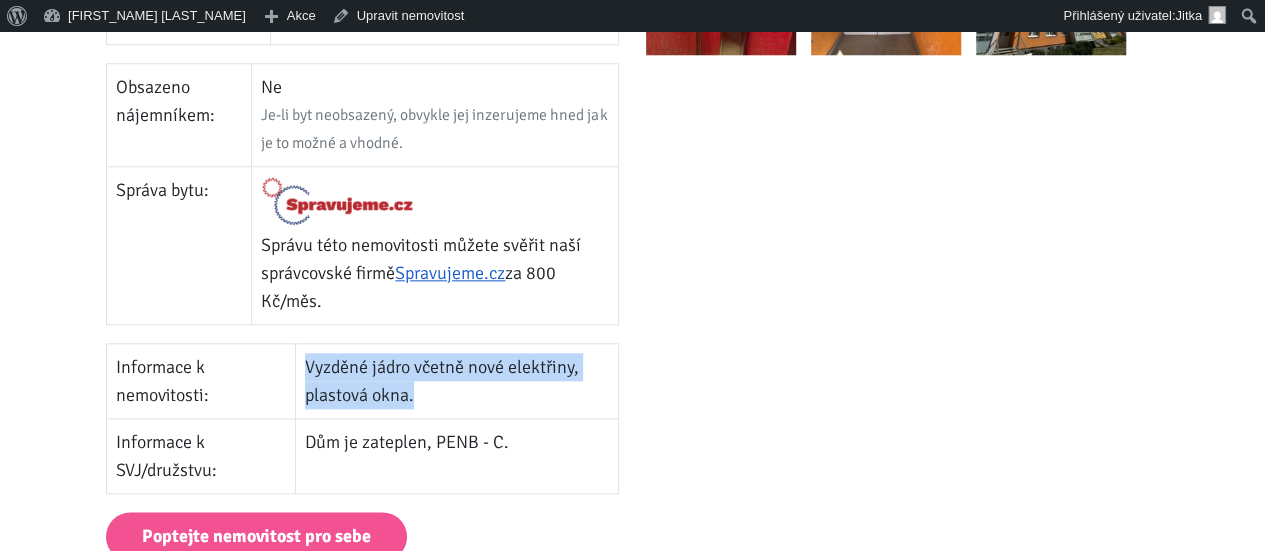 drag, startPoint x: 307, startPoint y: 314, endPoint x: 414, endPoint y: 341, distance: 110.35397 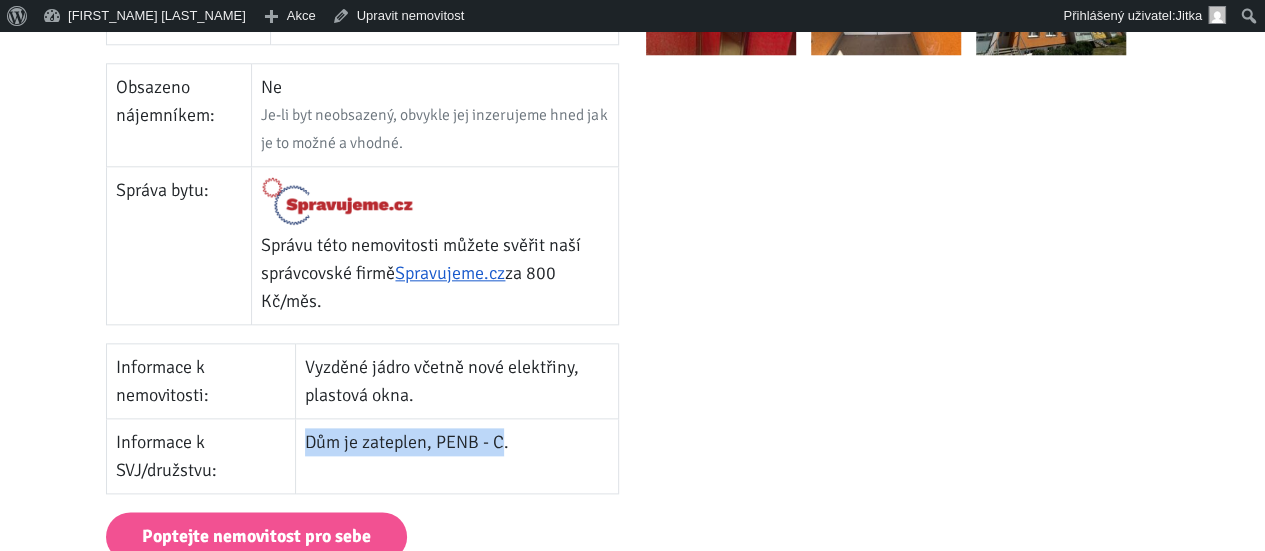 drag, startPoint x: 308, startPoint y: 385, endPoint x: 504, endPoint y: 389, distance: 196.04082 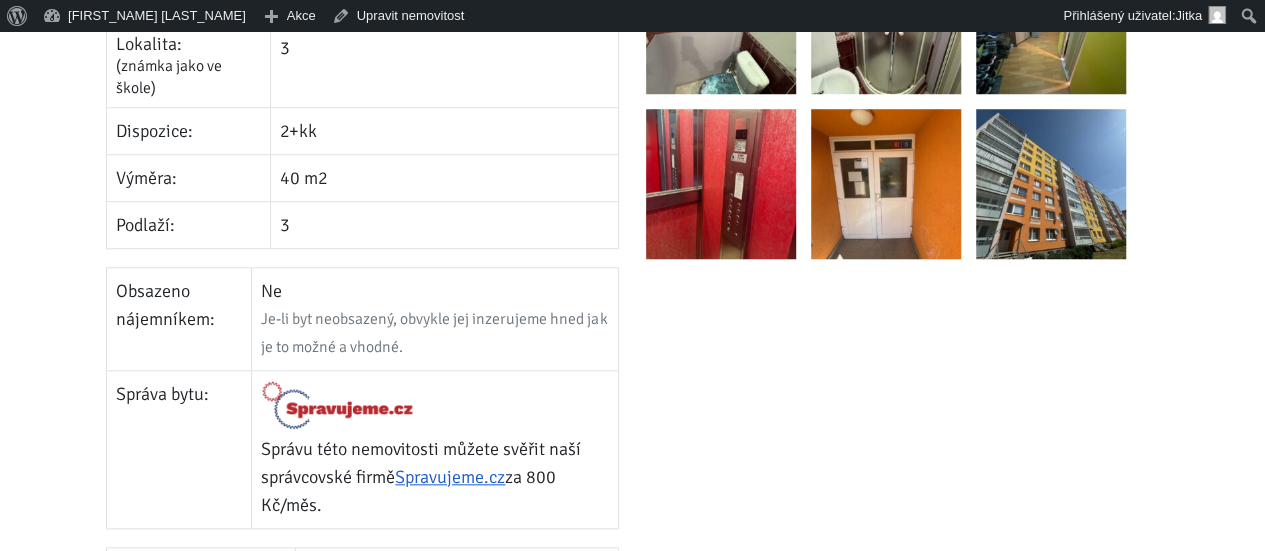 scroll, scrollTop: 800, scrollLeft: 0, axis: vertical 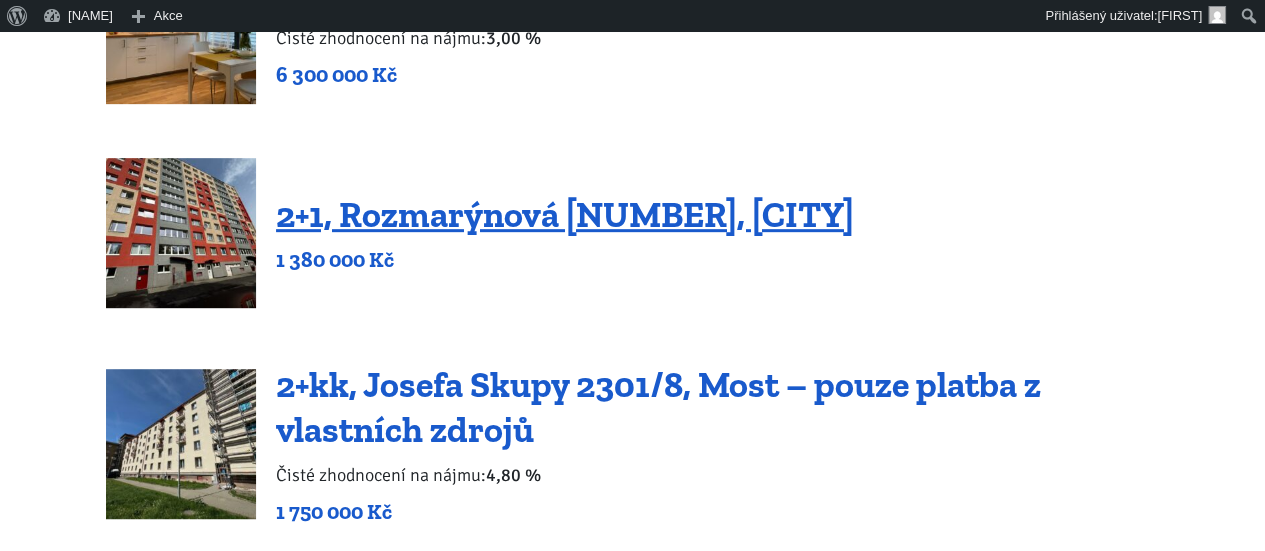click on "2+kk, Josefa Skupy 2301/8, Most – pouze platba z vlastních zdrojů" at bounding box center [658, 407] 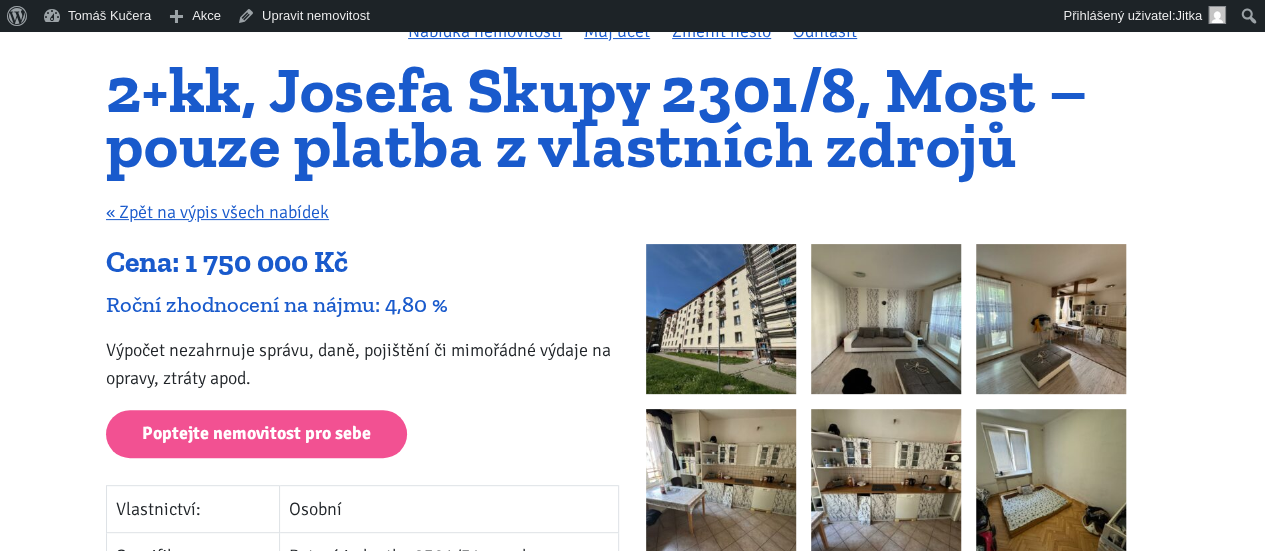 scroll, scrollTop: 200, scrollLeft: 0, axis: vertical 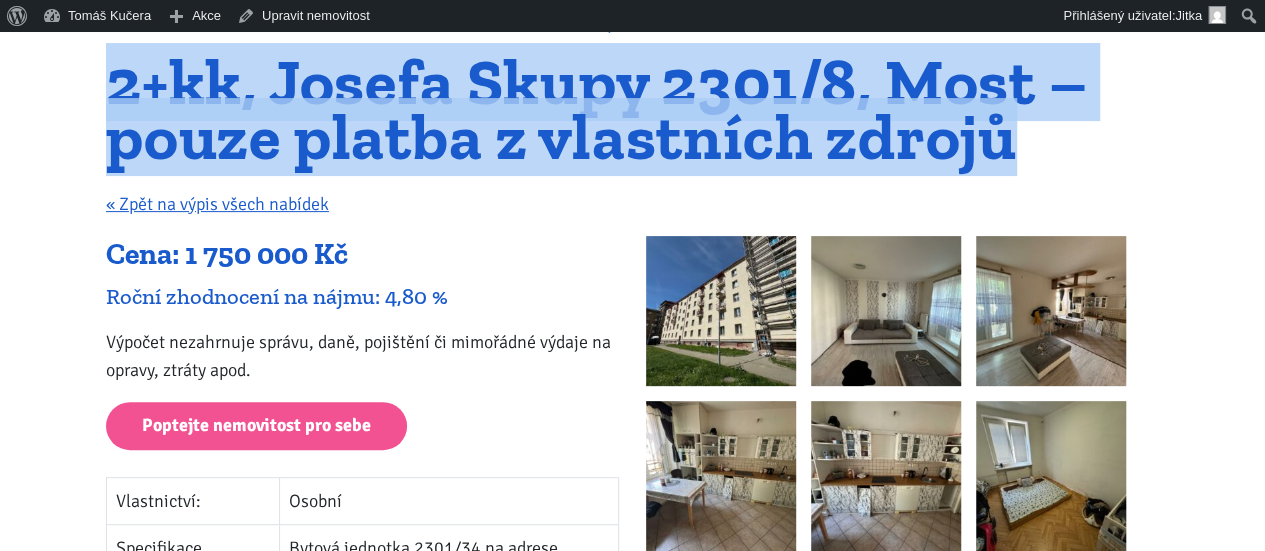 drag, startPoint x: 116, startPoint y: 88, endPoint x: 1023, endPoint y: 139, distance: 908.43274 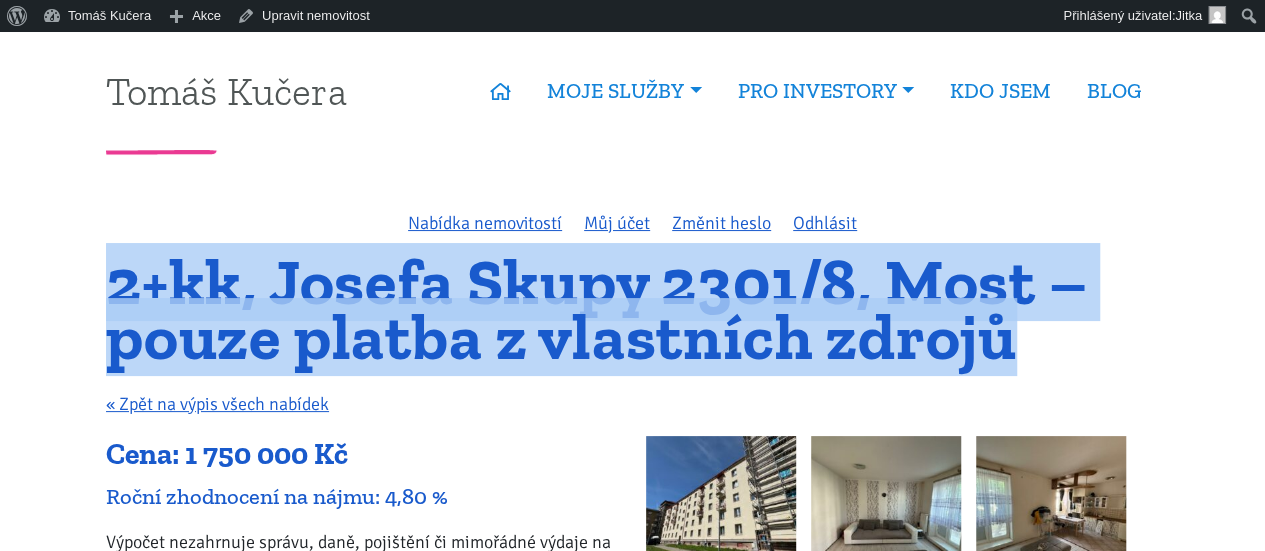 scroll, scrollTop: 100, scrollLeft: 0, axis: vertical 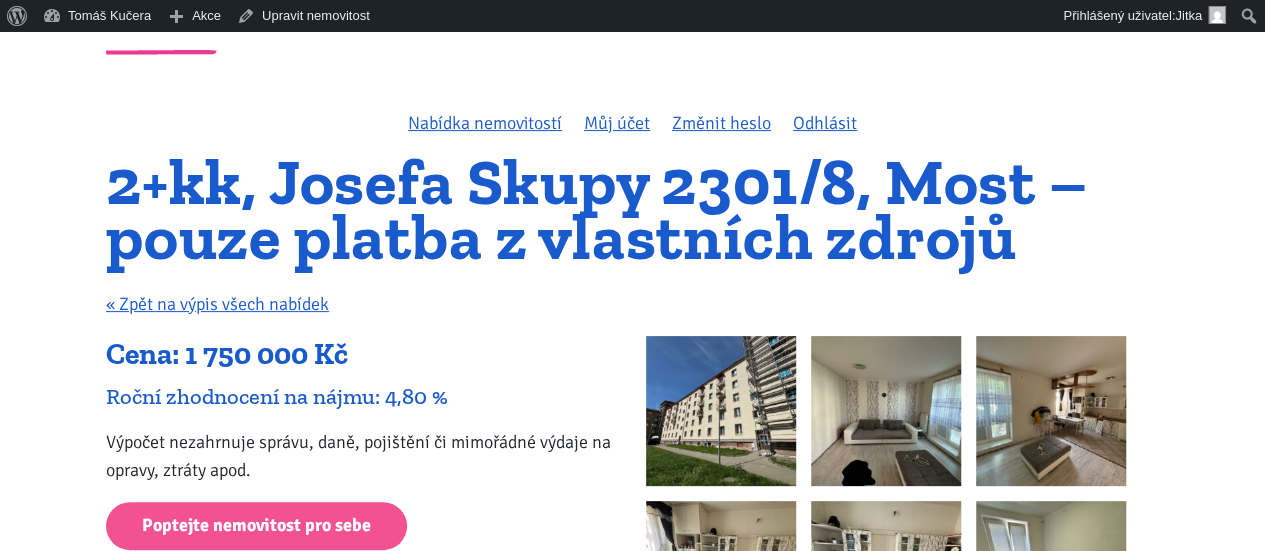 click on "Cena: 1 750 000 Kč" at bounding box center (362, 355) 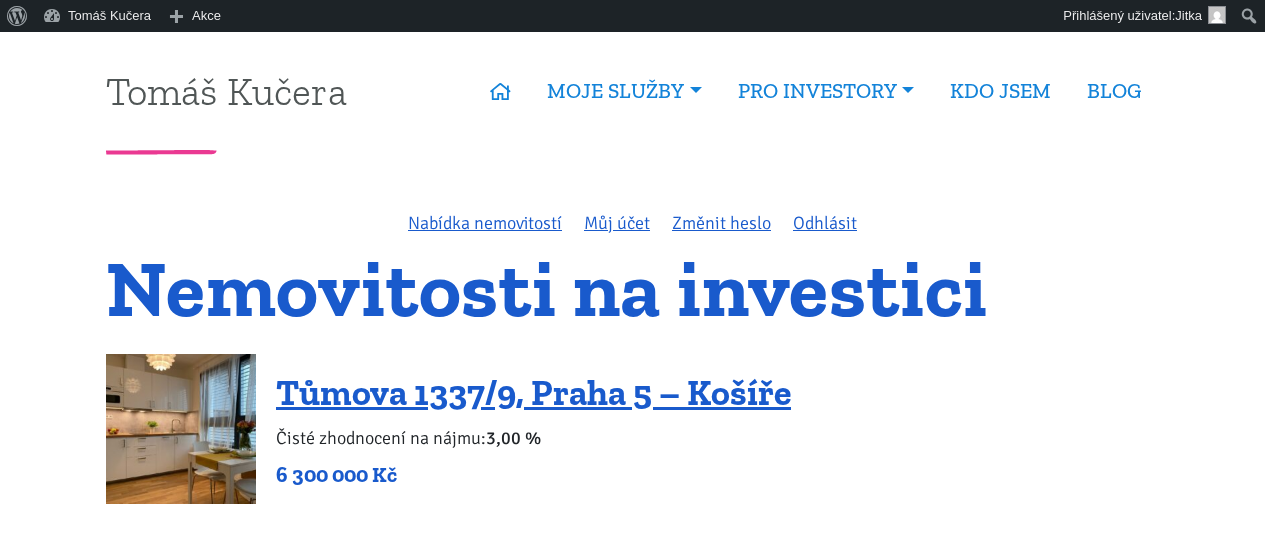 scroll, scrollTop: 400, scrollLeft: 0, axis: vertical 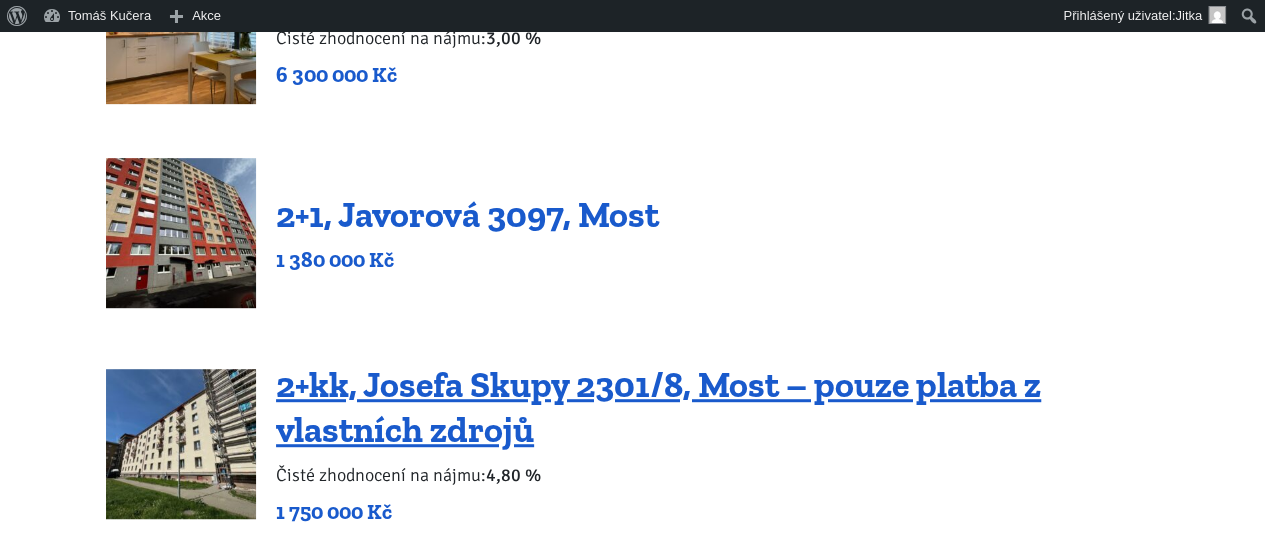 click on "2+1, Javorová 3097, Most" at bounding box center [467, 214] 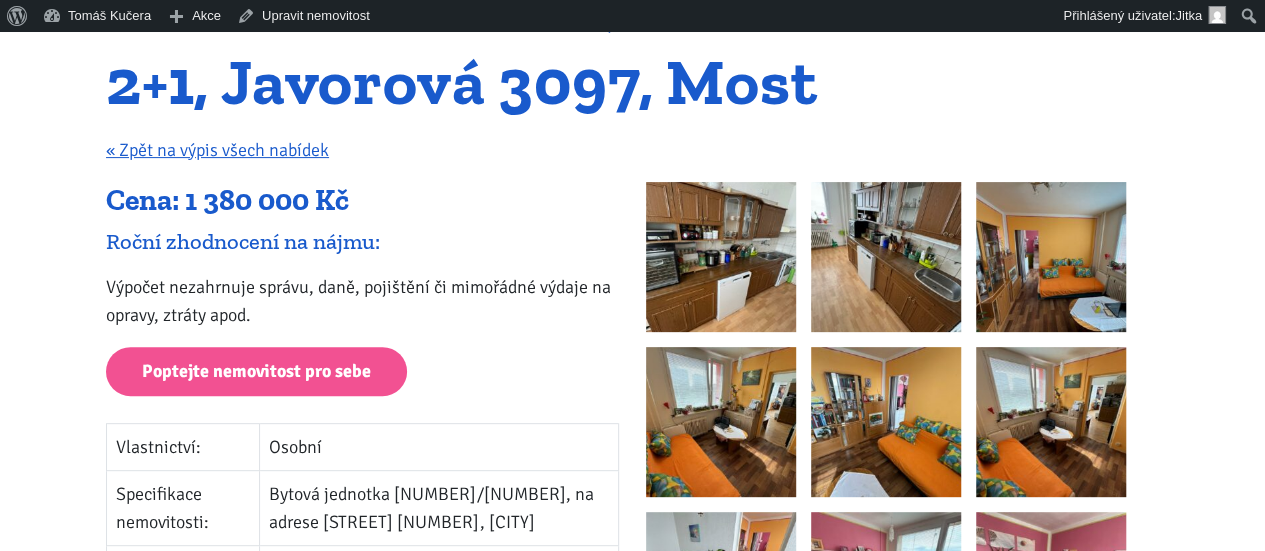 scroll, scrollTop: 100, scrollLeft: 0, axis: vertical 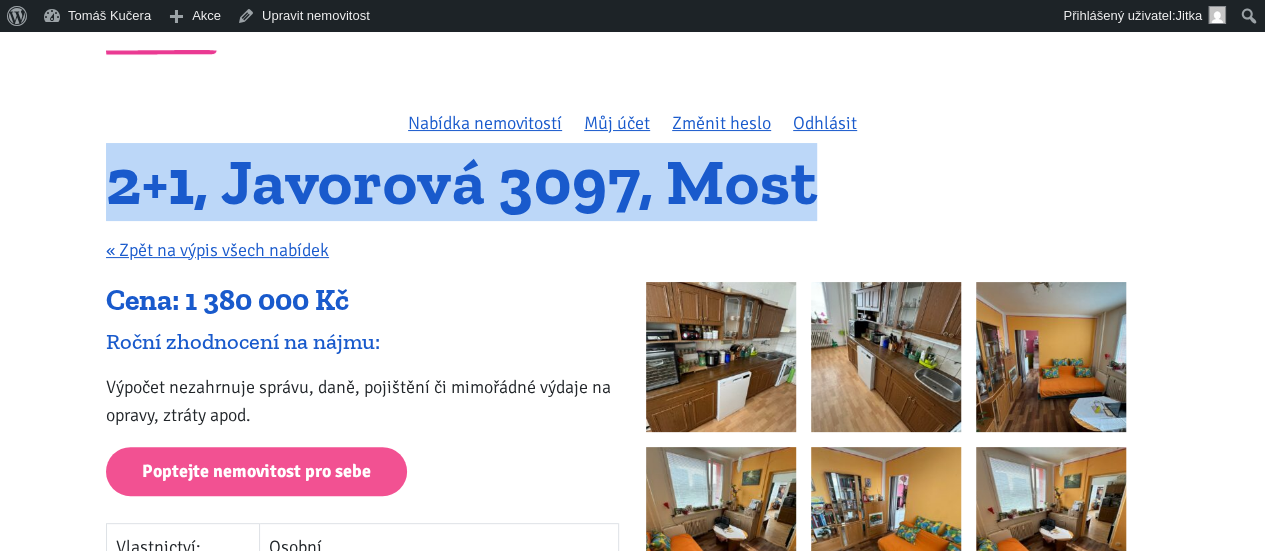 drag, startPoint x: 120, startPoint y: 193, endPoint x: 824, endPoint y: 192, distance: 704.00073 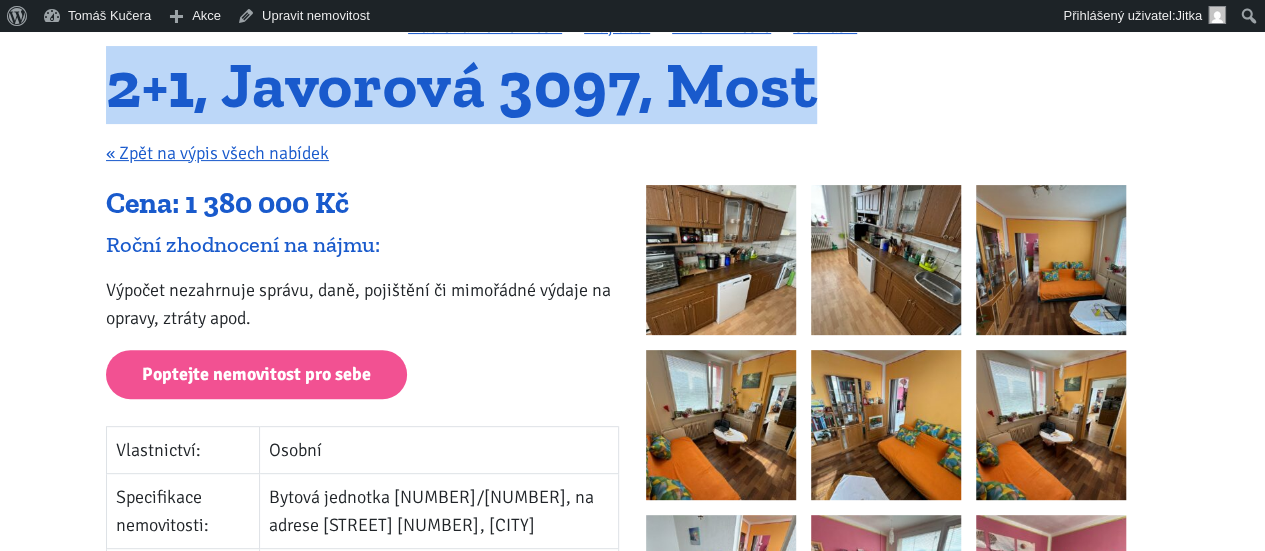 scroll, scrollTop: 200, scrollLeft: 0, axis: vertical 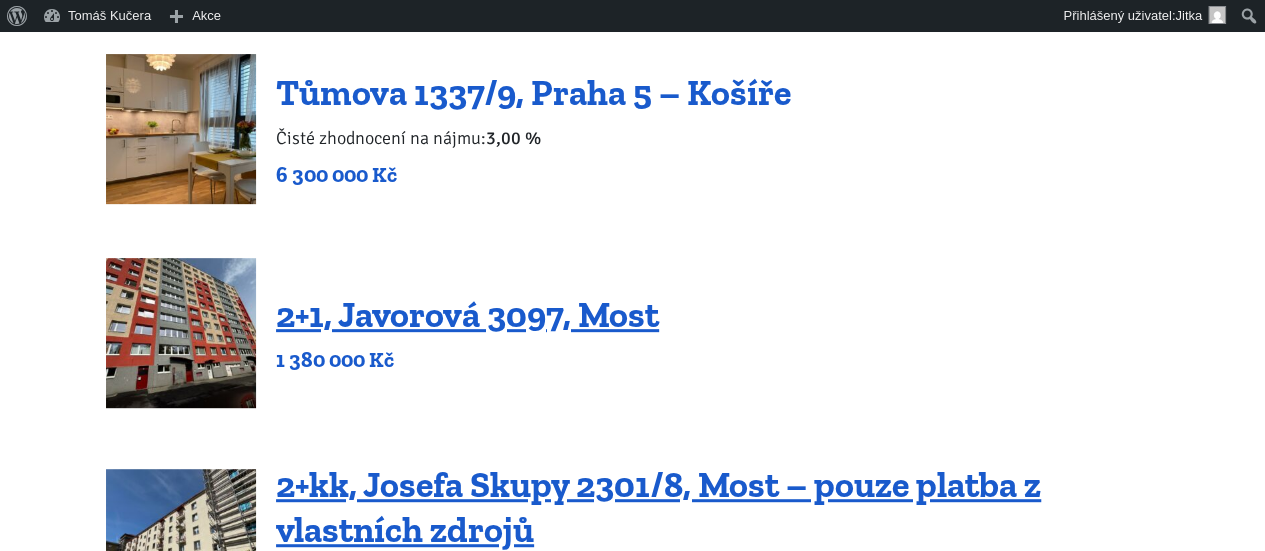 click on "Tůmova 1337/9, Praha 5 – Košíře" at bounding box center [533, 92] 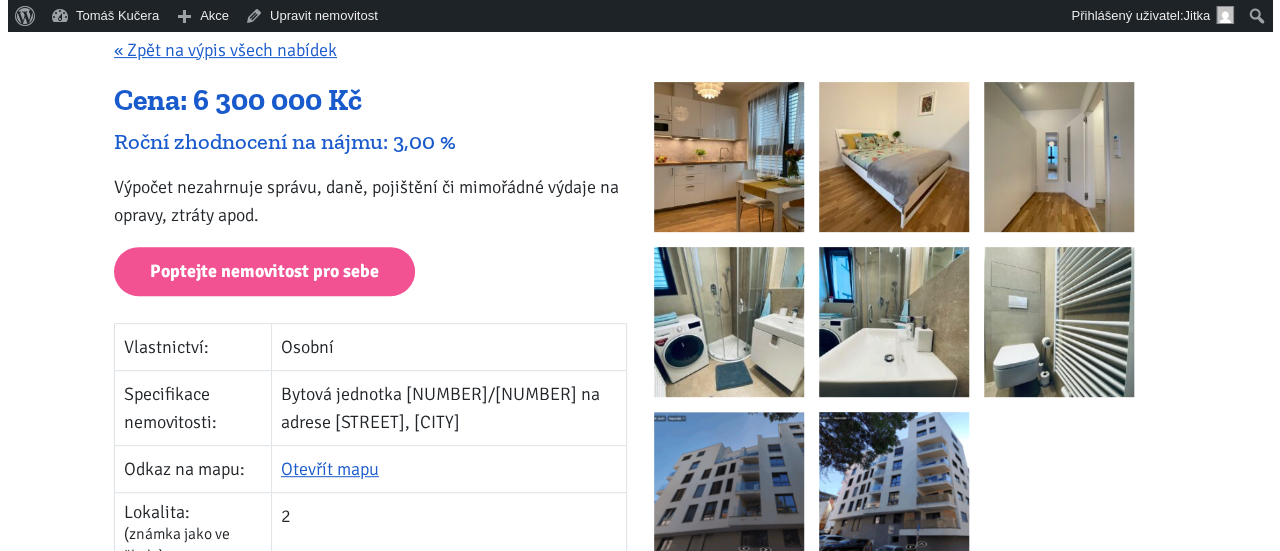 scroll, scrollTop: 200, scrollLeft: 0, axis: vertical 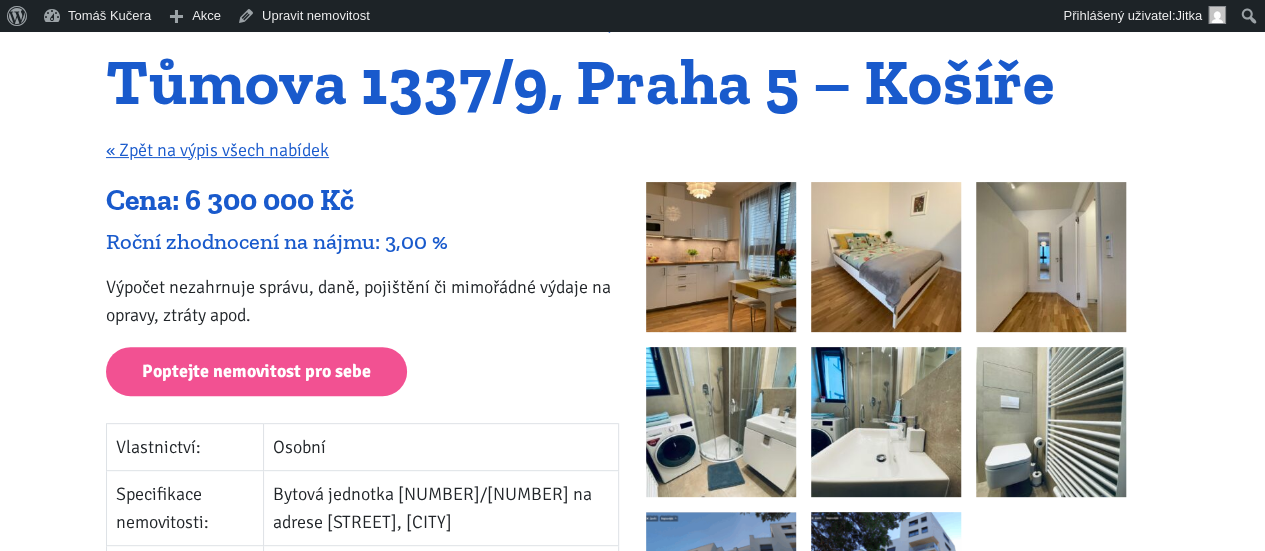 click at bounding box center (721, 257) 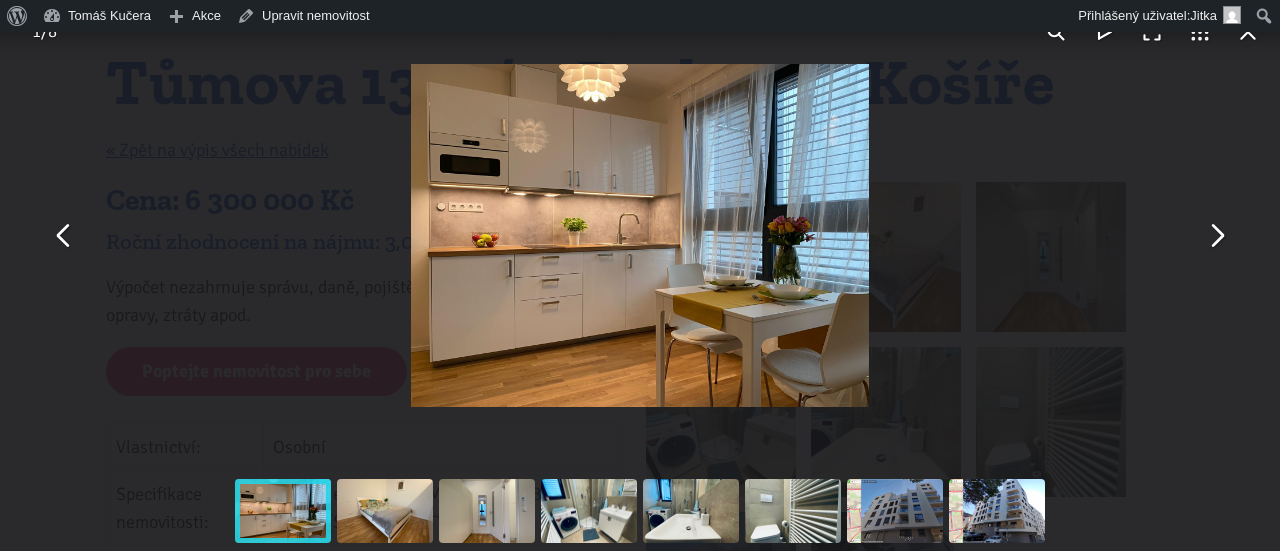 click at bounding box center (1216, 236) 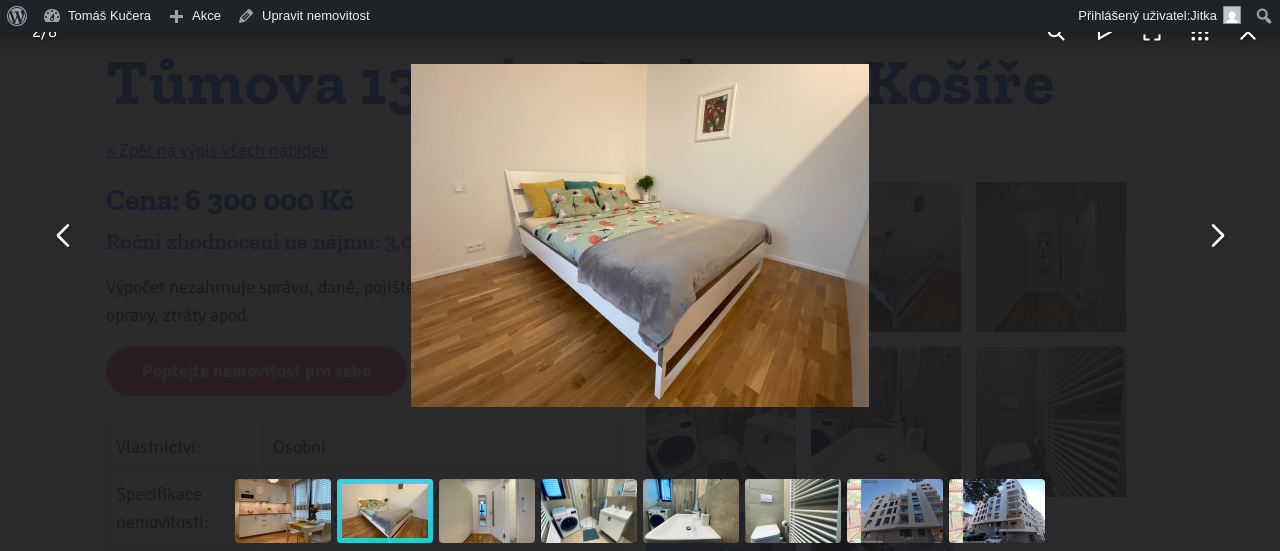click at bounding box center [1216, 236] 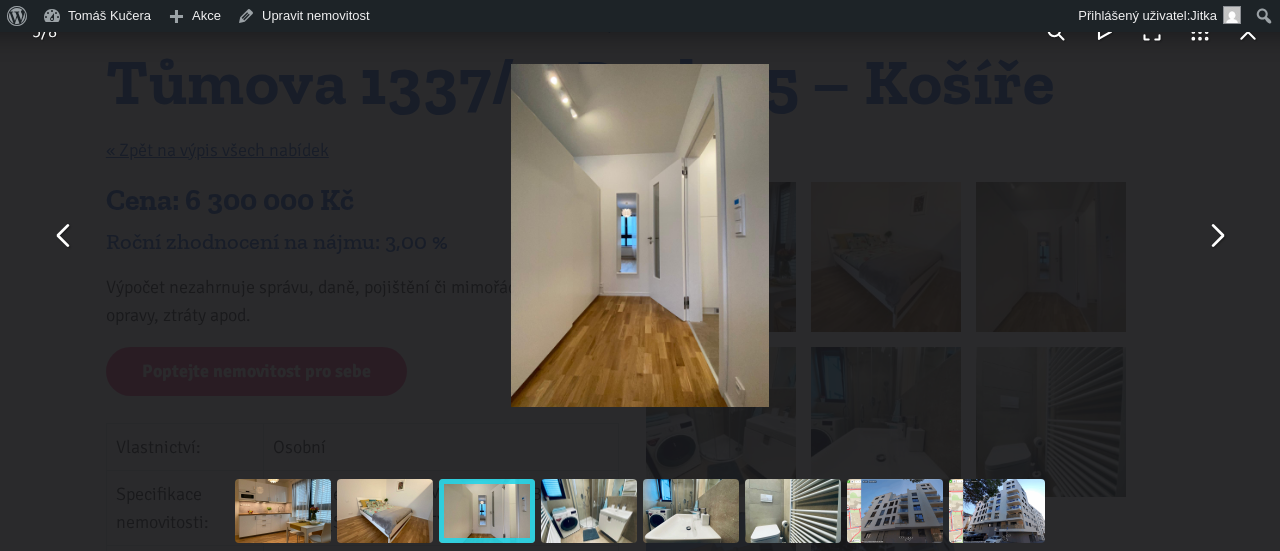 click at bounding box center [1216, 236] 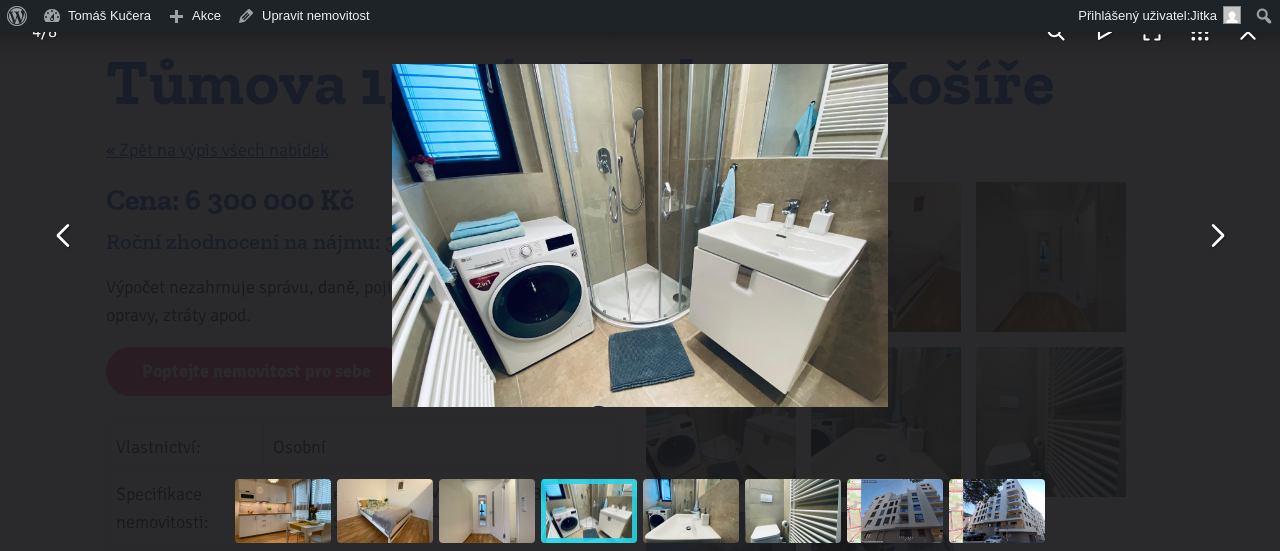 click at bounding box center [1216, 236] 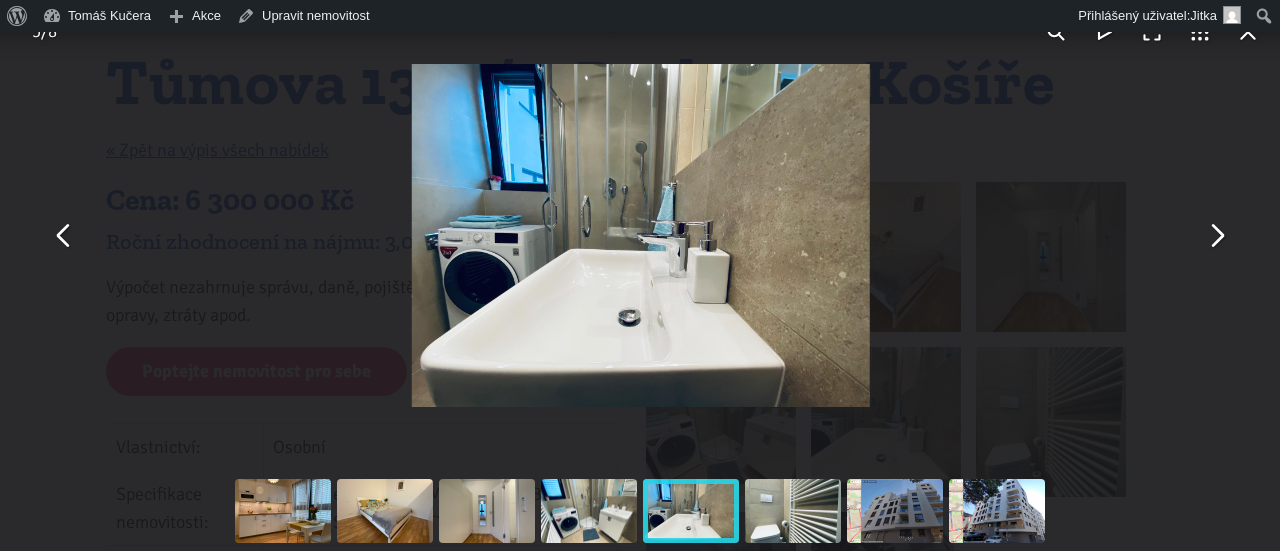 click at bounding box center (1216, 236) 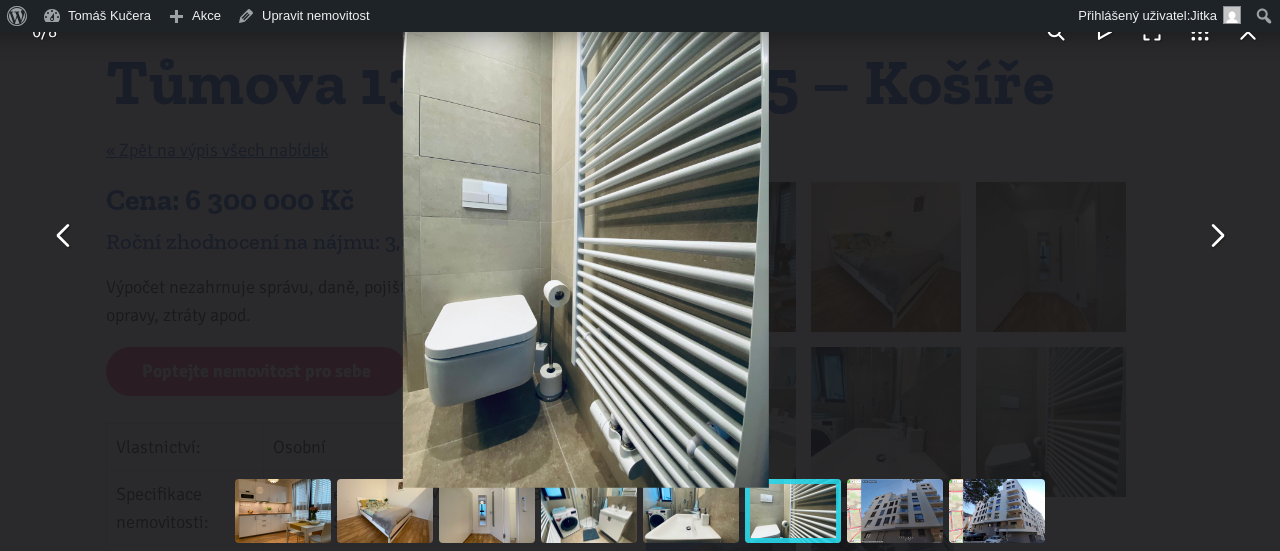 click at bounding box center (1216, 236) 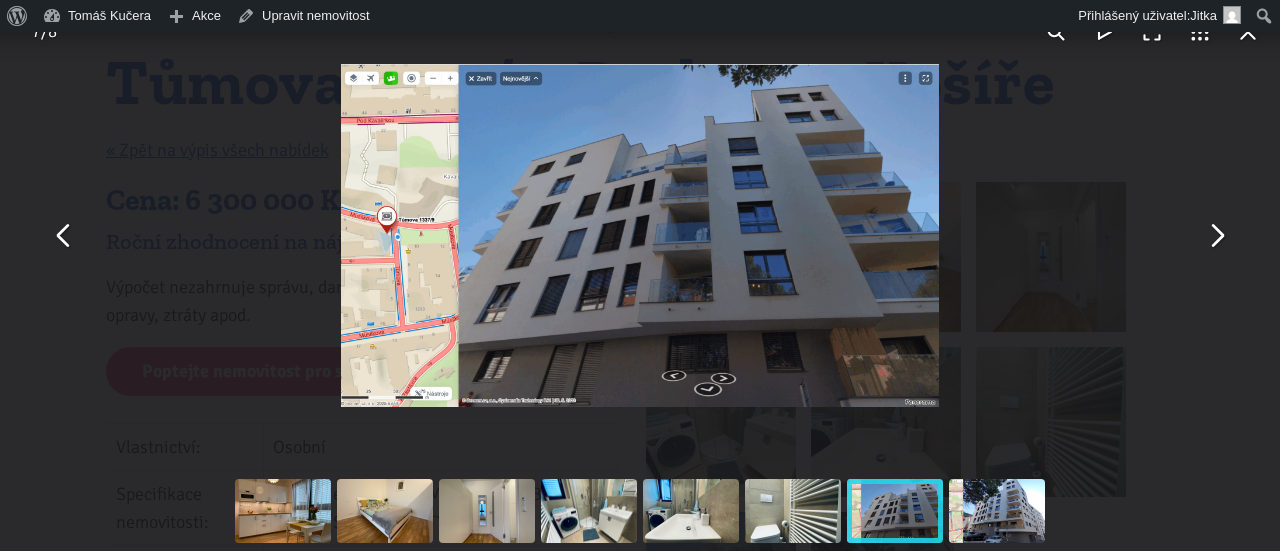click at bounding box center [1216, 236] 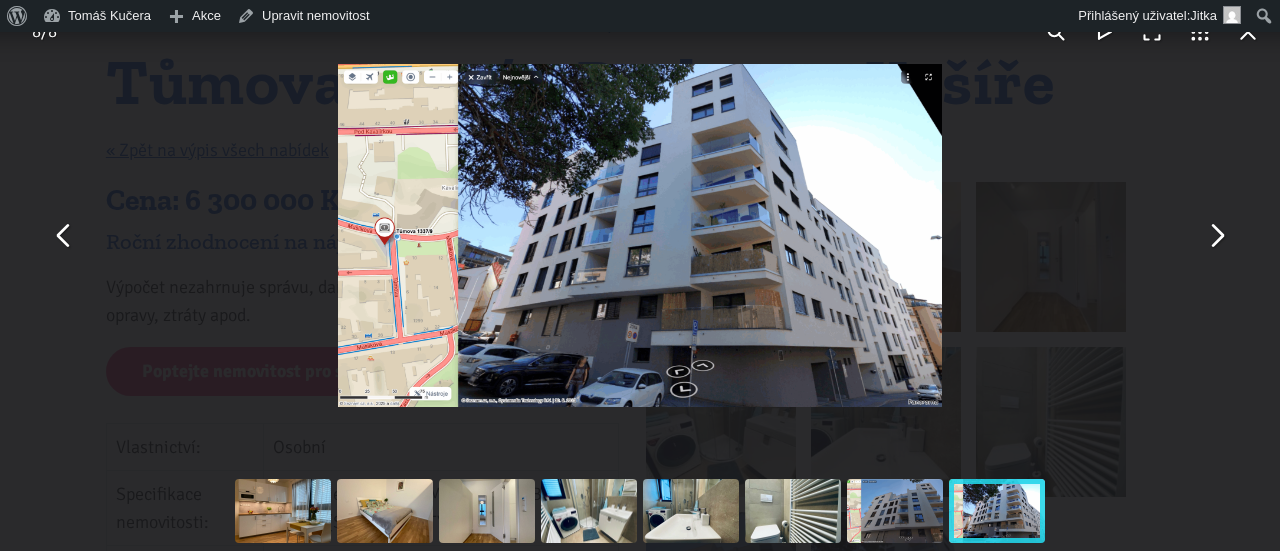click at bounding box center (639, 235) 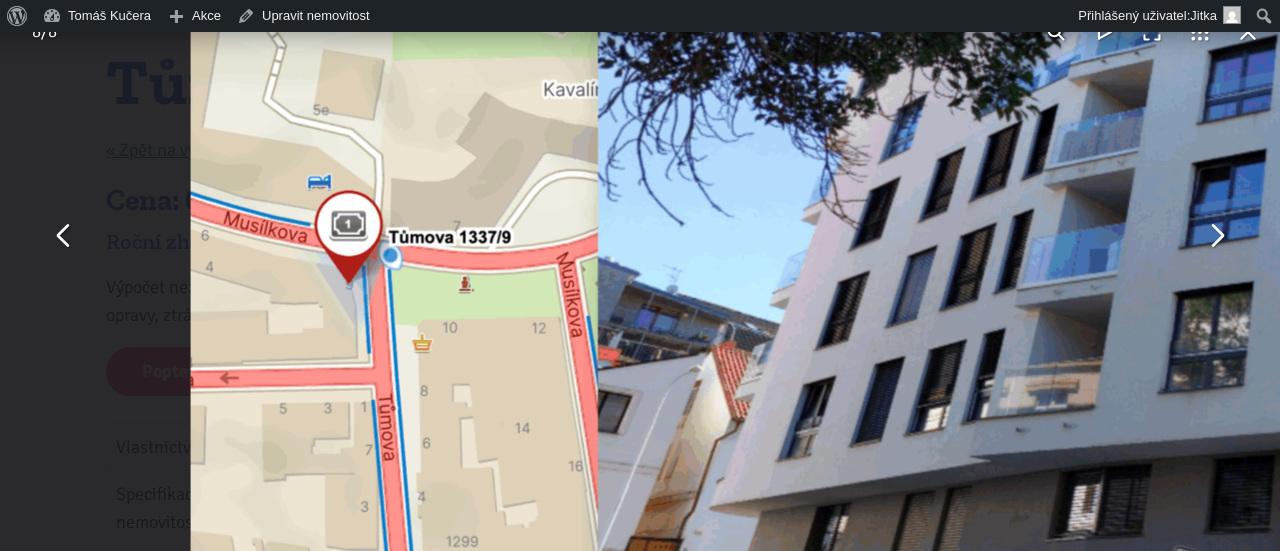 click at bounding box center [1215, 252] 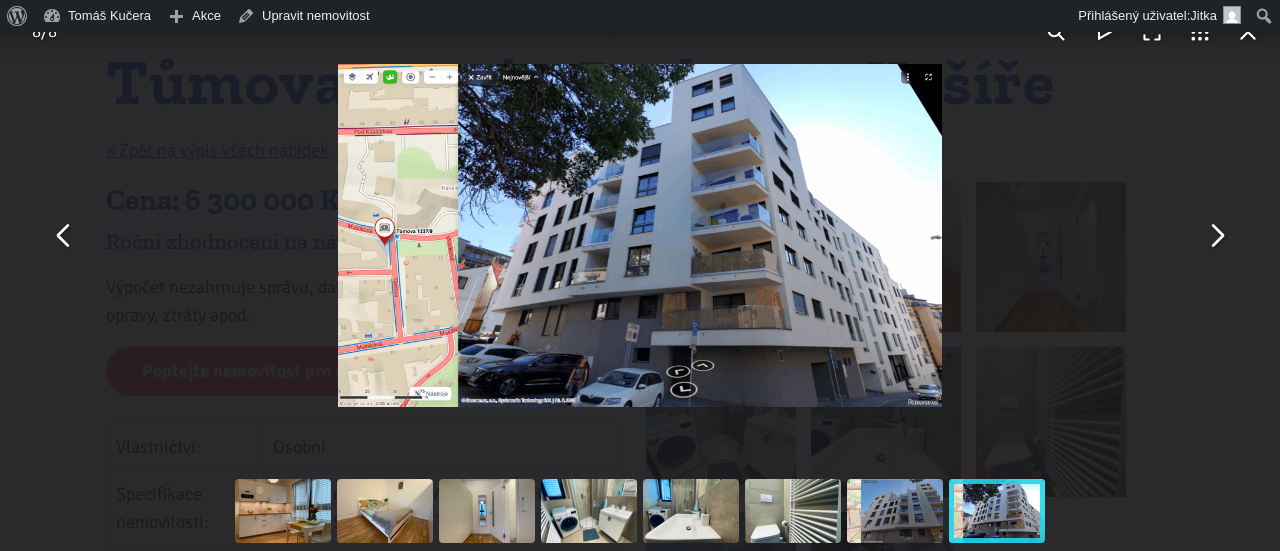 click at bounding box center [1216, 236] 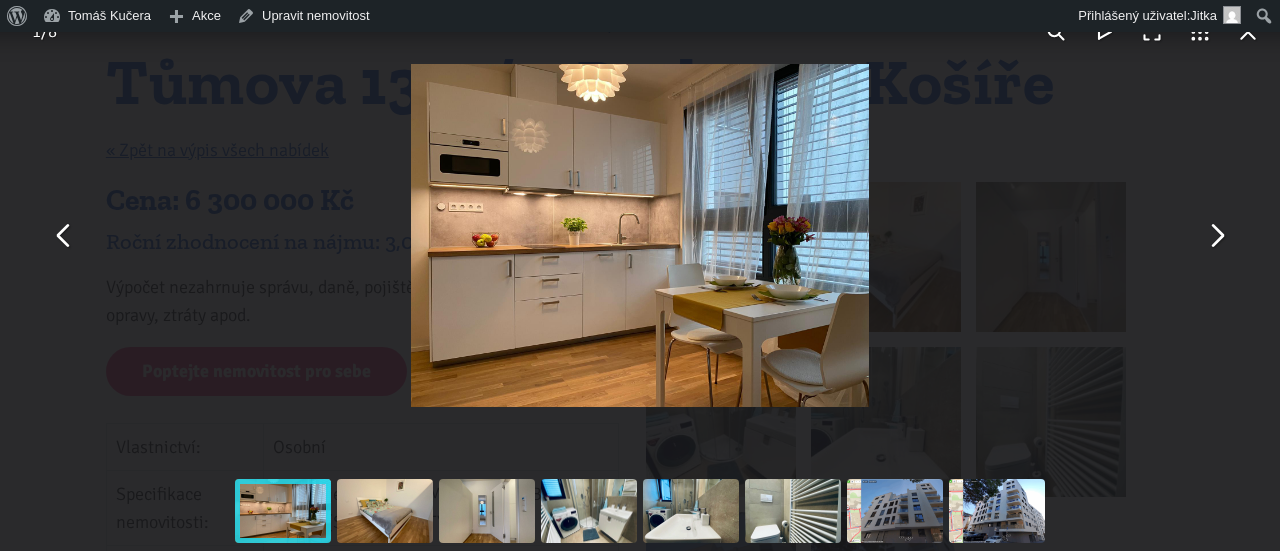 click at bounding box center (1216, 236) 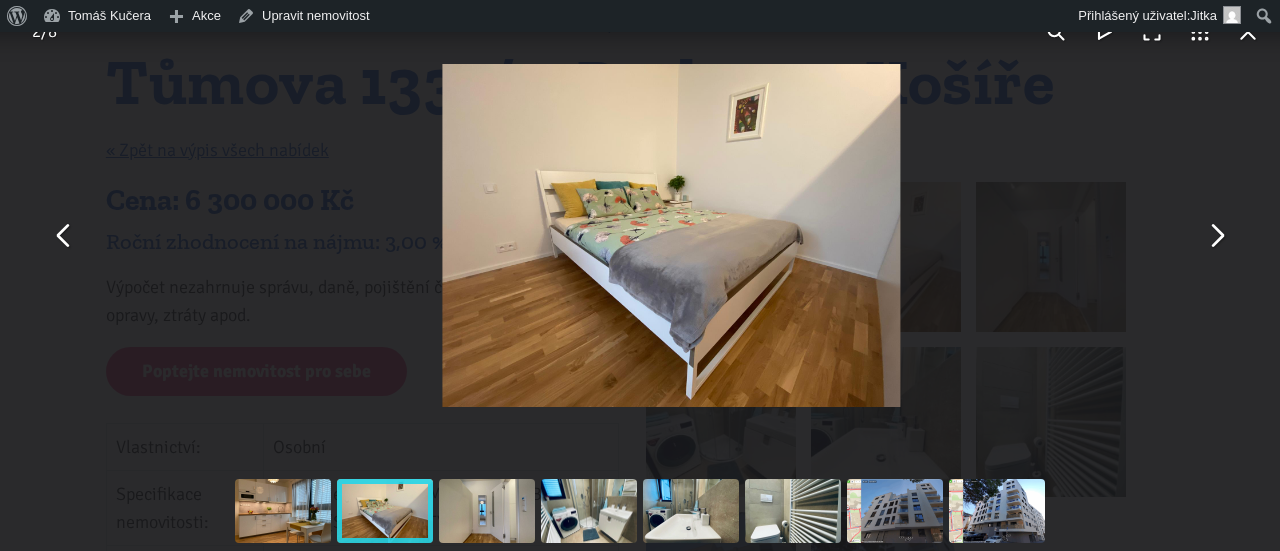 click at bounding box center [1216, 236] 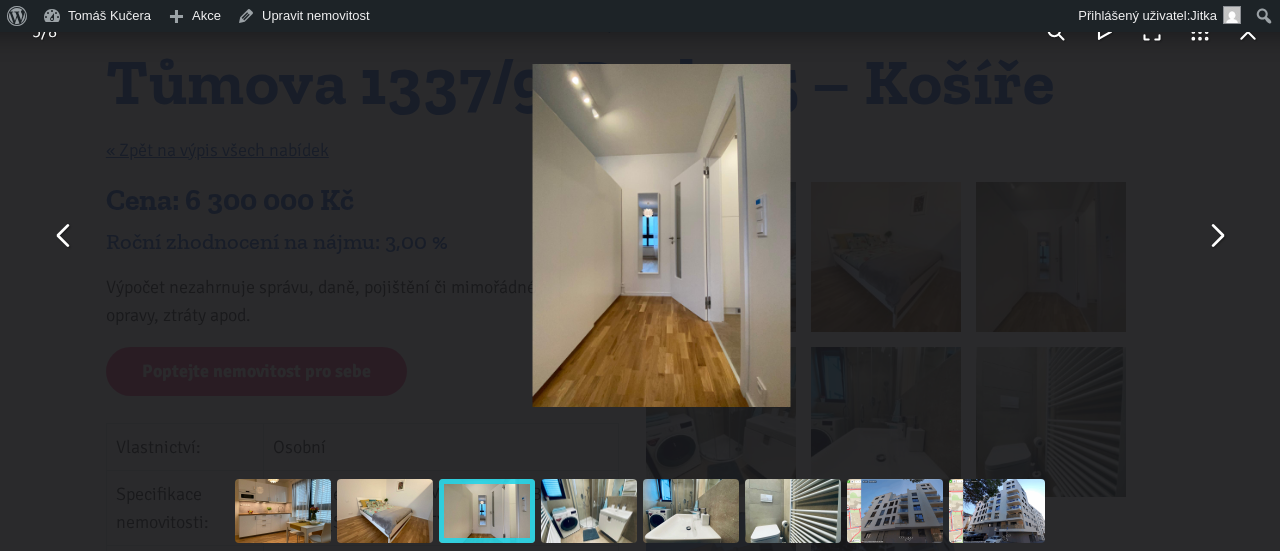 click at bounding box center (1216, 236) 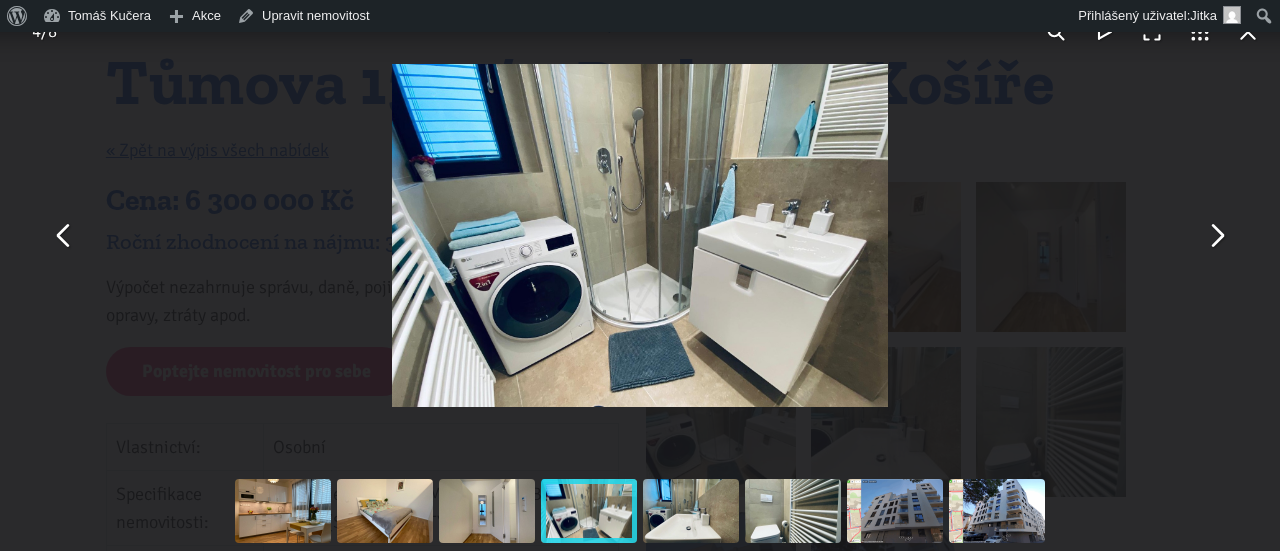 click at bounding box center (1216, 236) 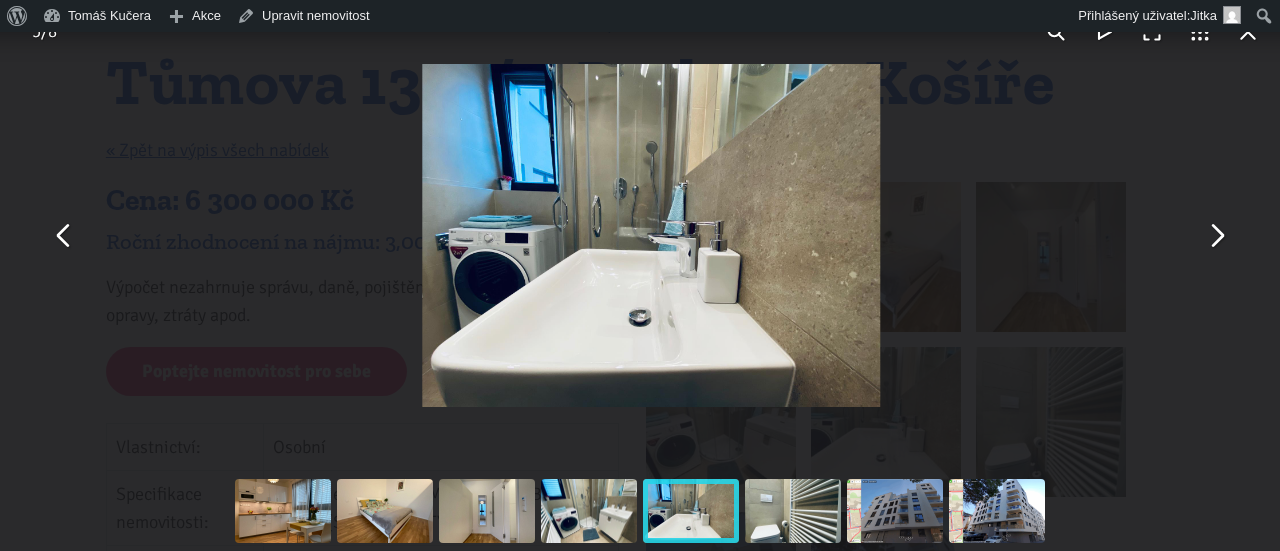 click at bounding box center (1216, 236) 